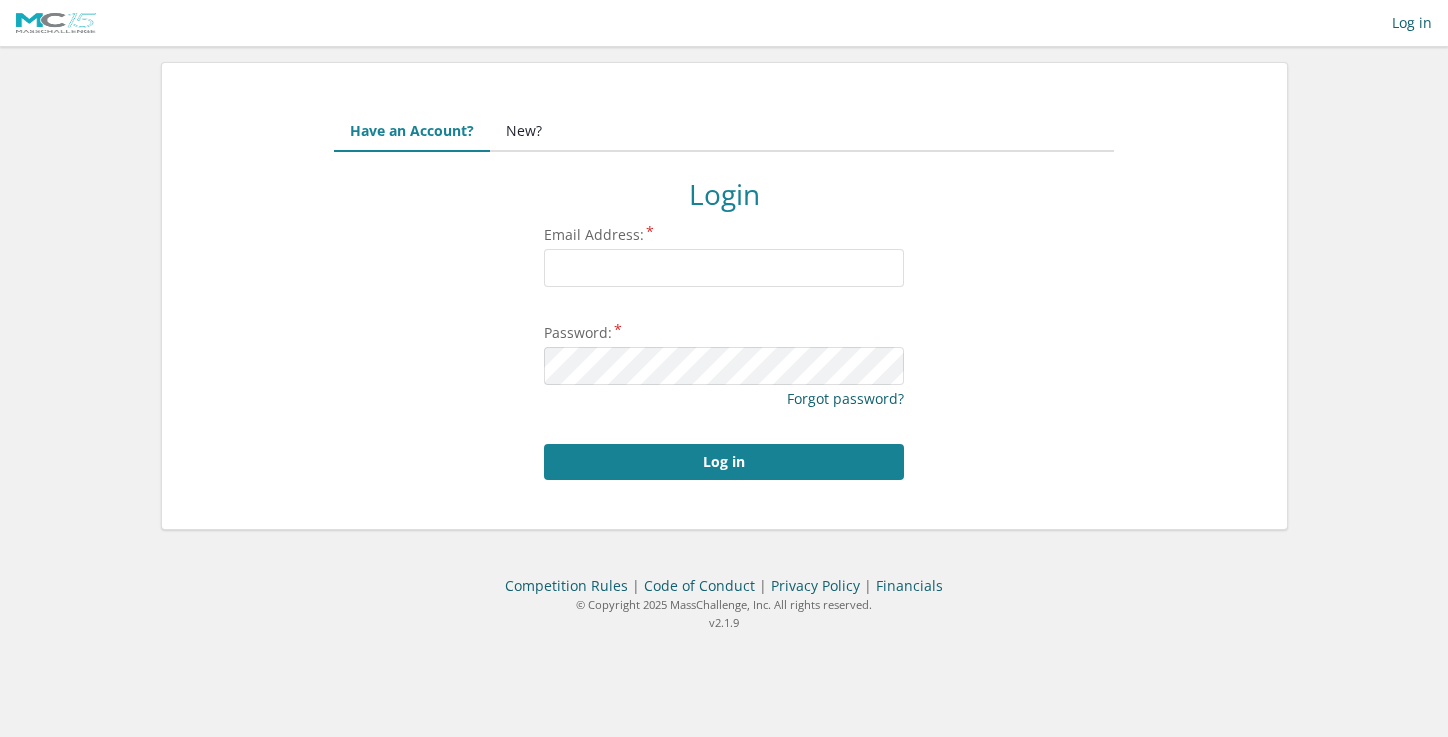 scroll, scrollTop: 0, scrollLeft: 0, axis: both 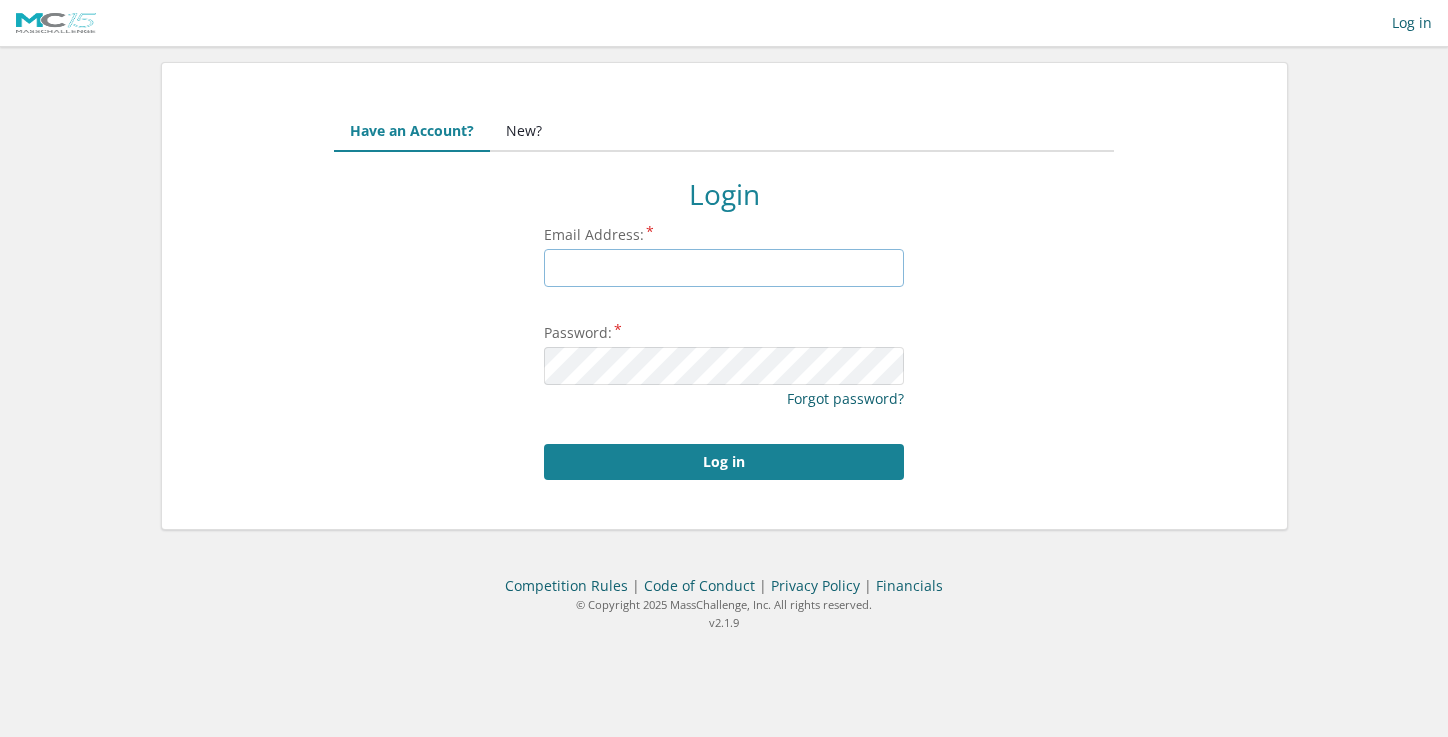 click on "Email Address:" at bounding box center (724, 268) 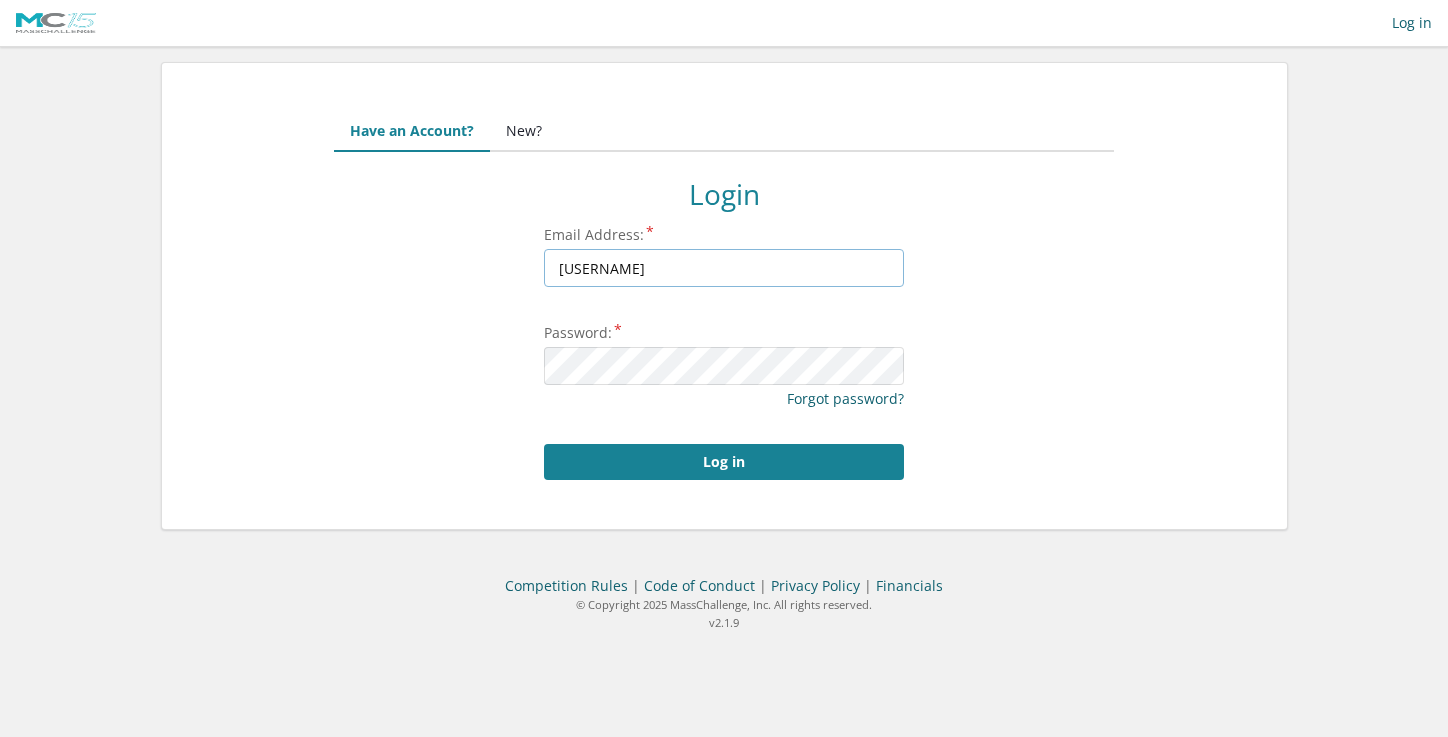 type on "vicky.bennett@amprologix.com" 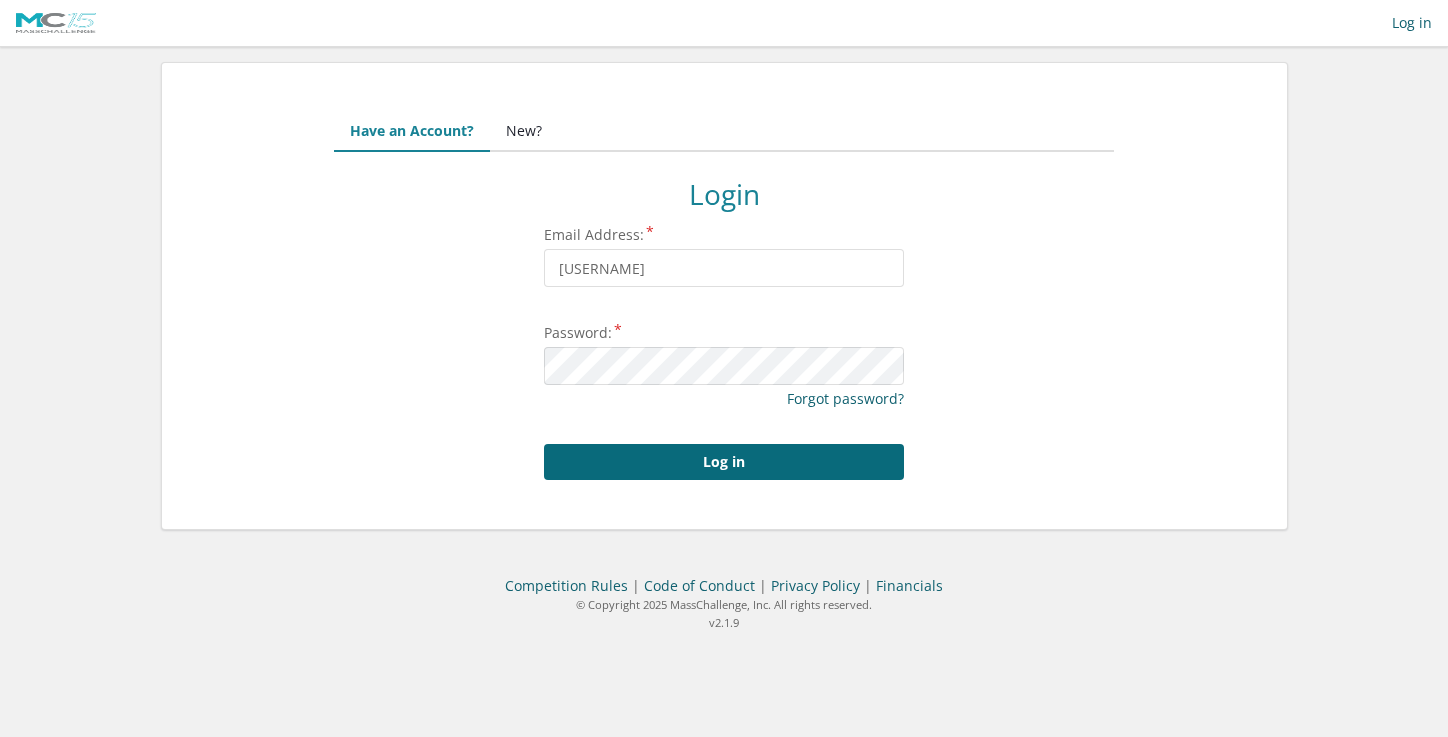 click on "Log in" at bounding box center (724, 462) 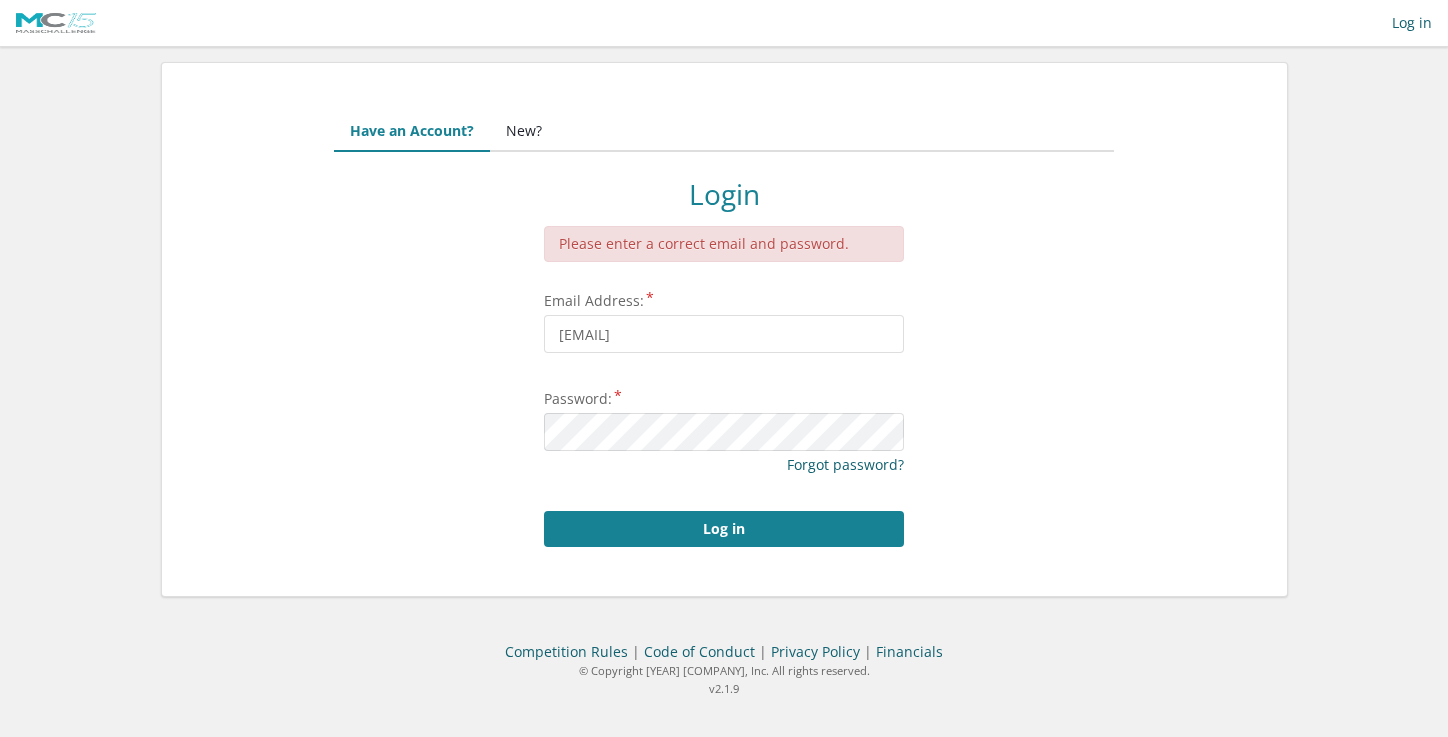 scroll, scrollTop: 0, scrollLeft: 0, axis: both 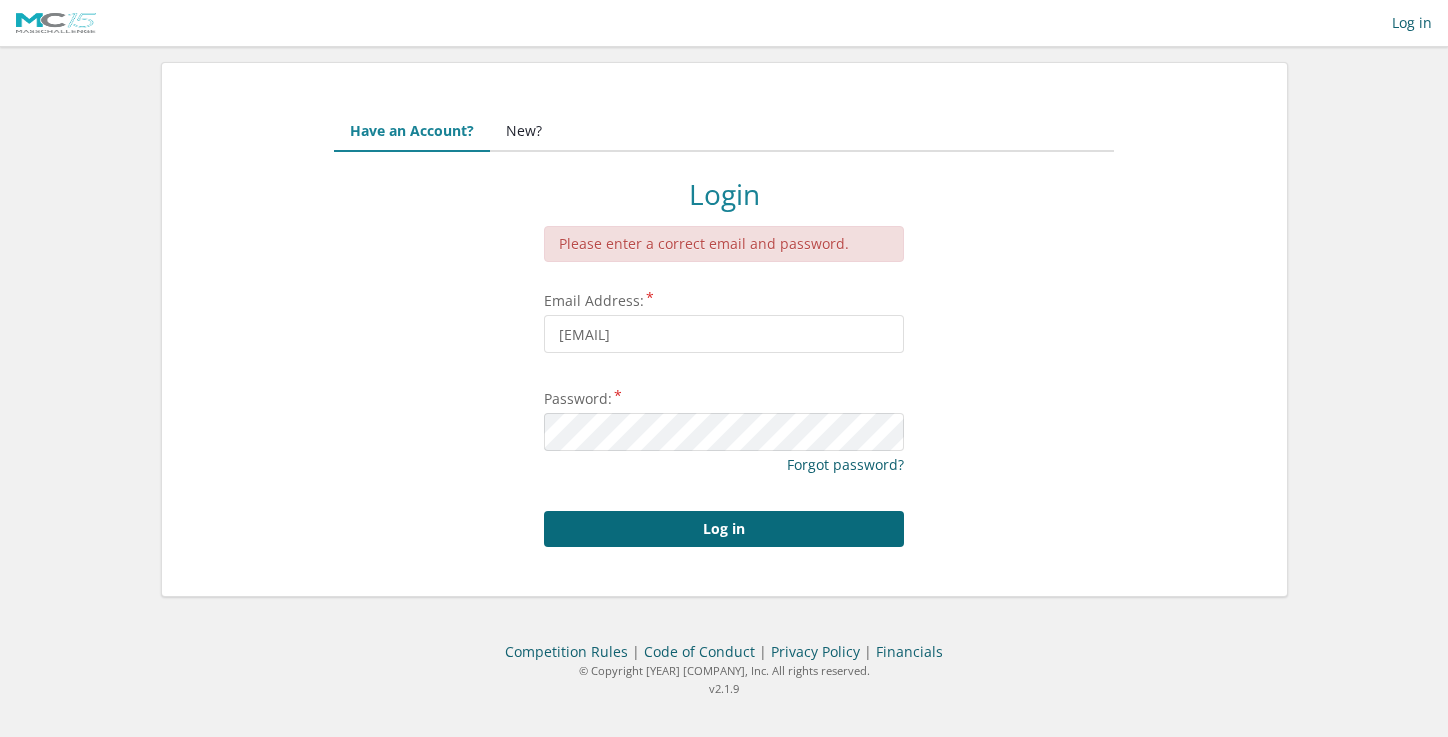 click on "Log in" at bounding box center (724, 529) 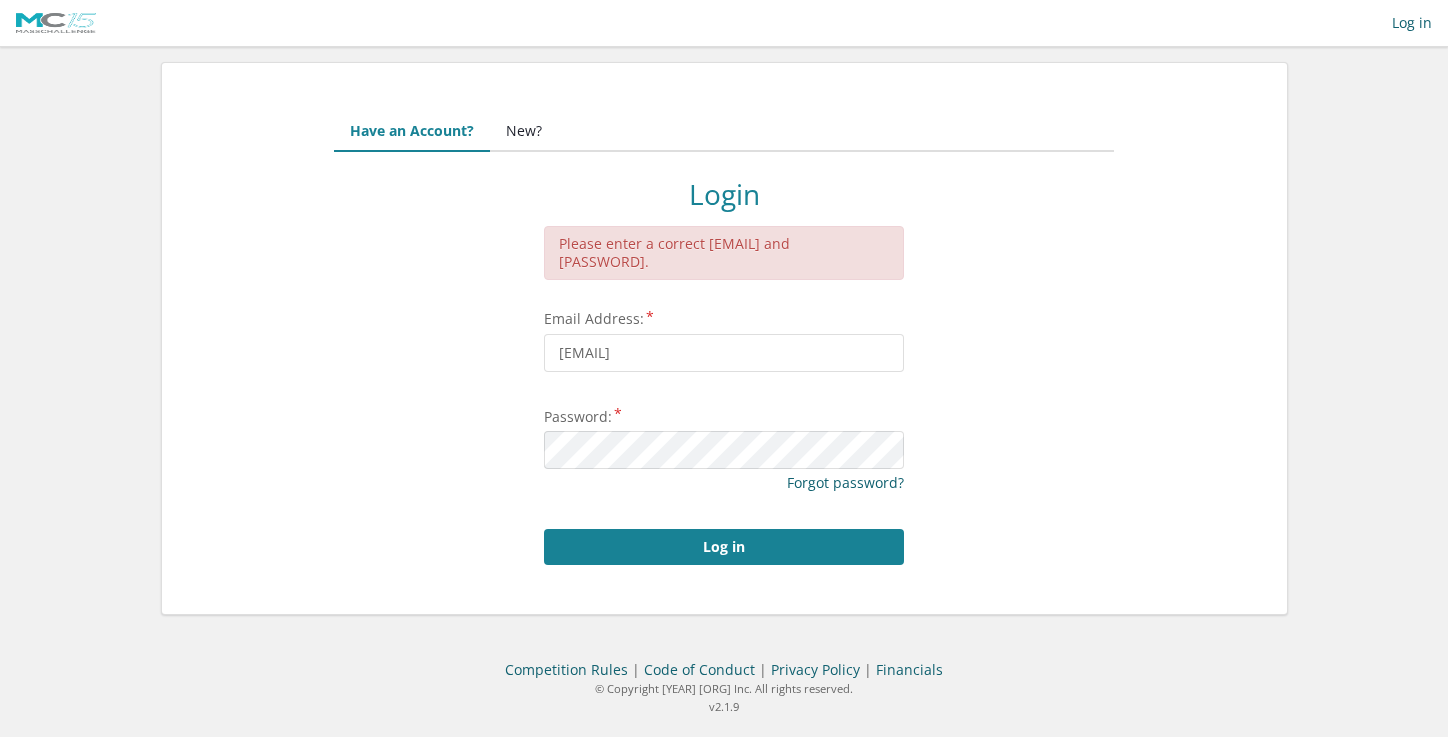 scroll, scrollTop: 0, scrollLeft: 0, axis: both 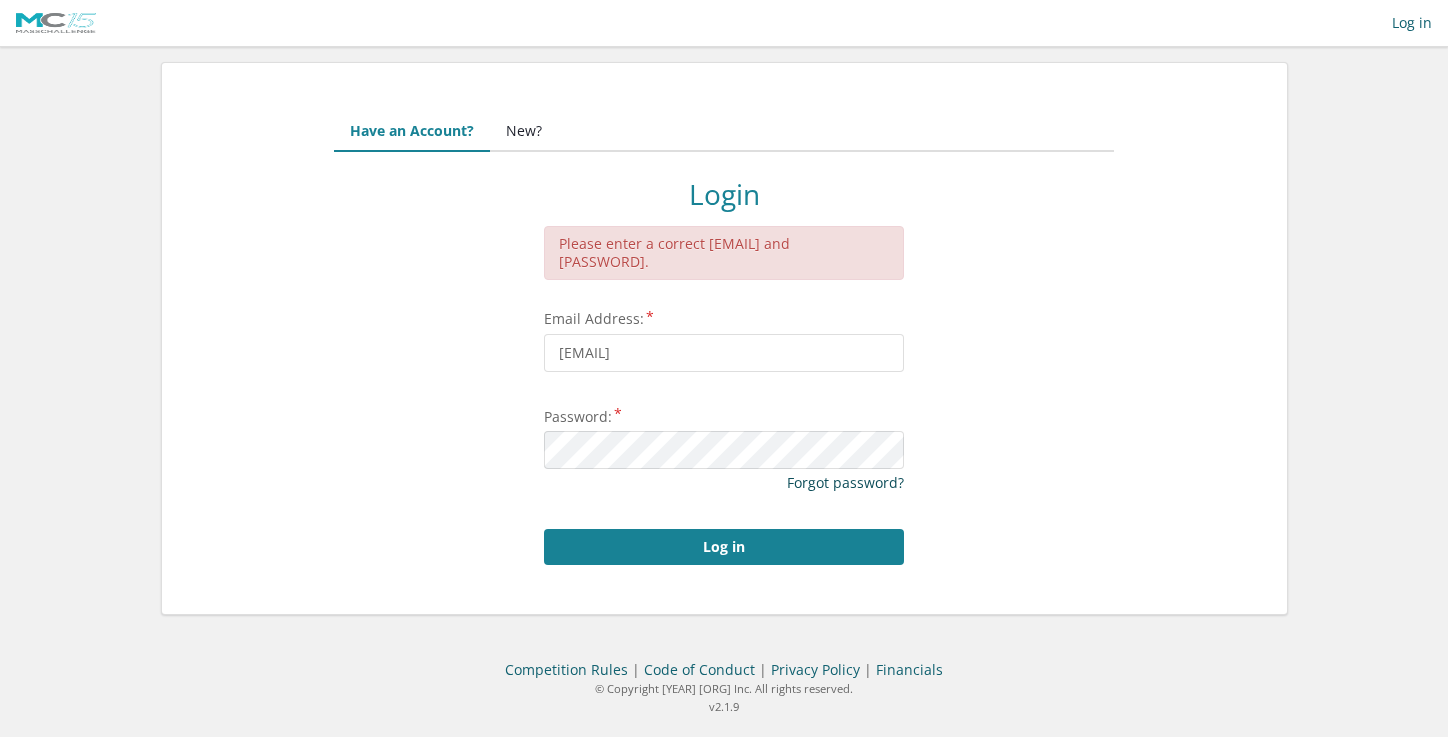 click on "Forgot password?" at bounding box center [845, 482] 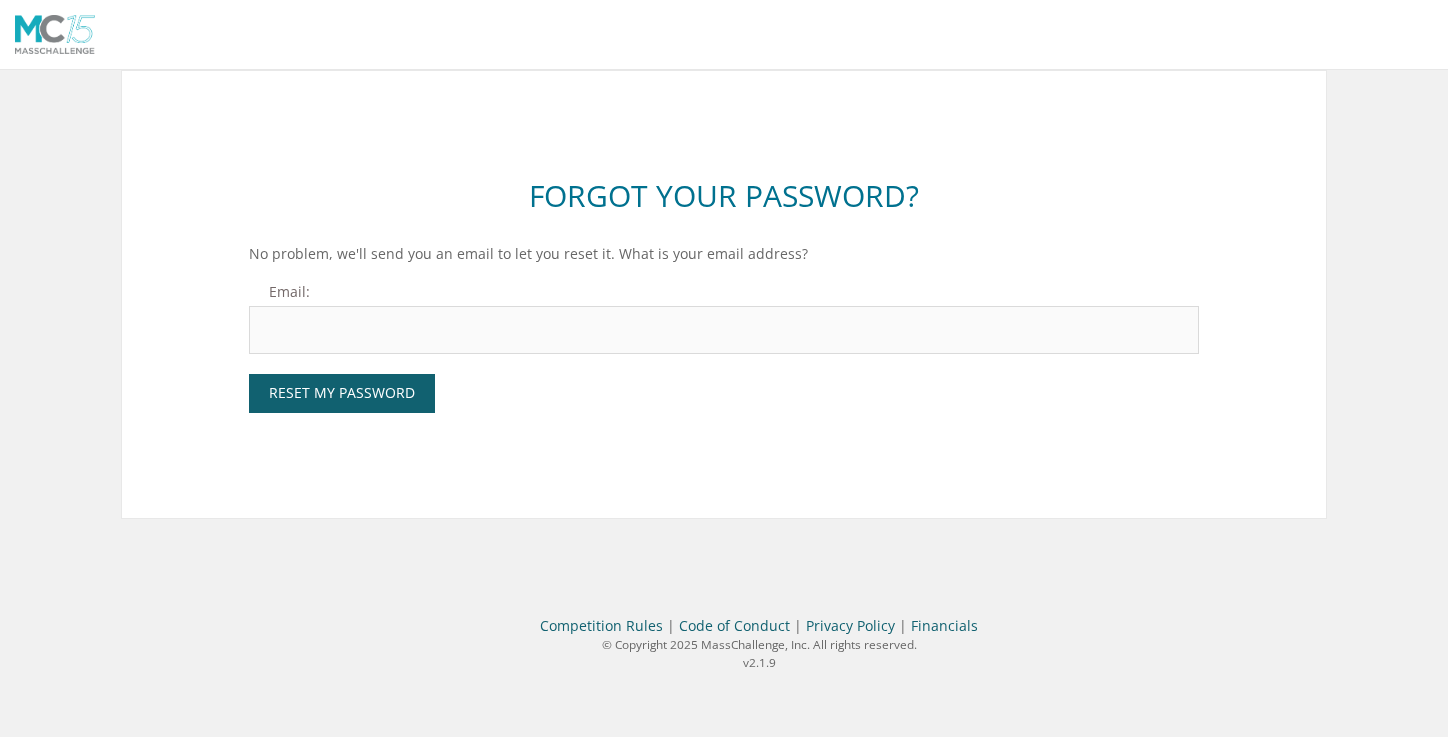 scroll, scrollTop: 0, scrollLeft: 0, axis: both 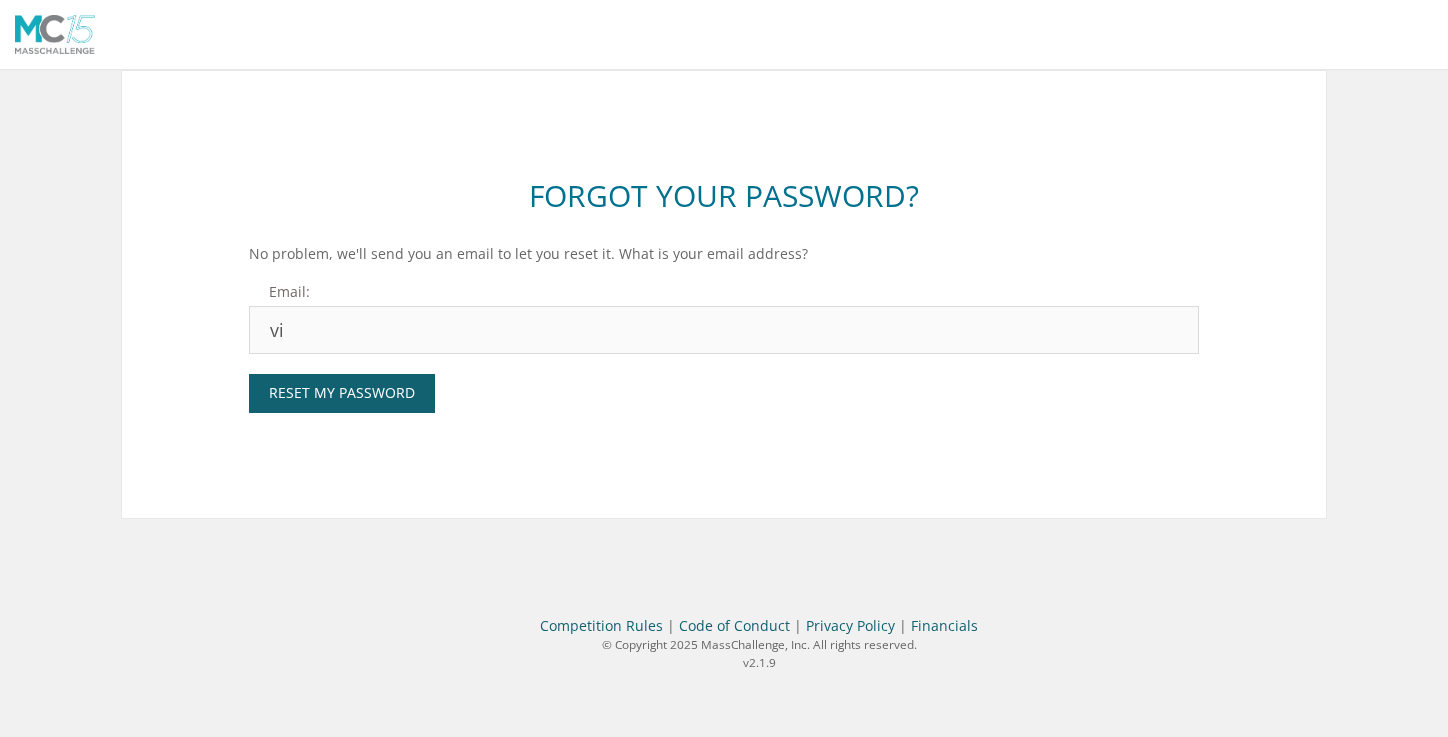 type on "[EMAIL]" 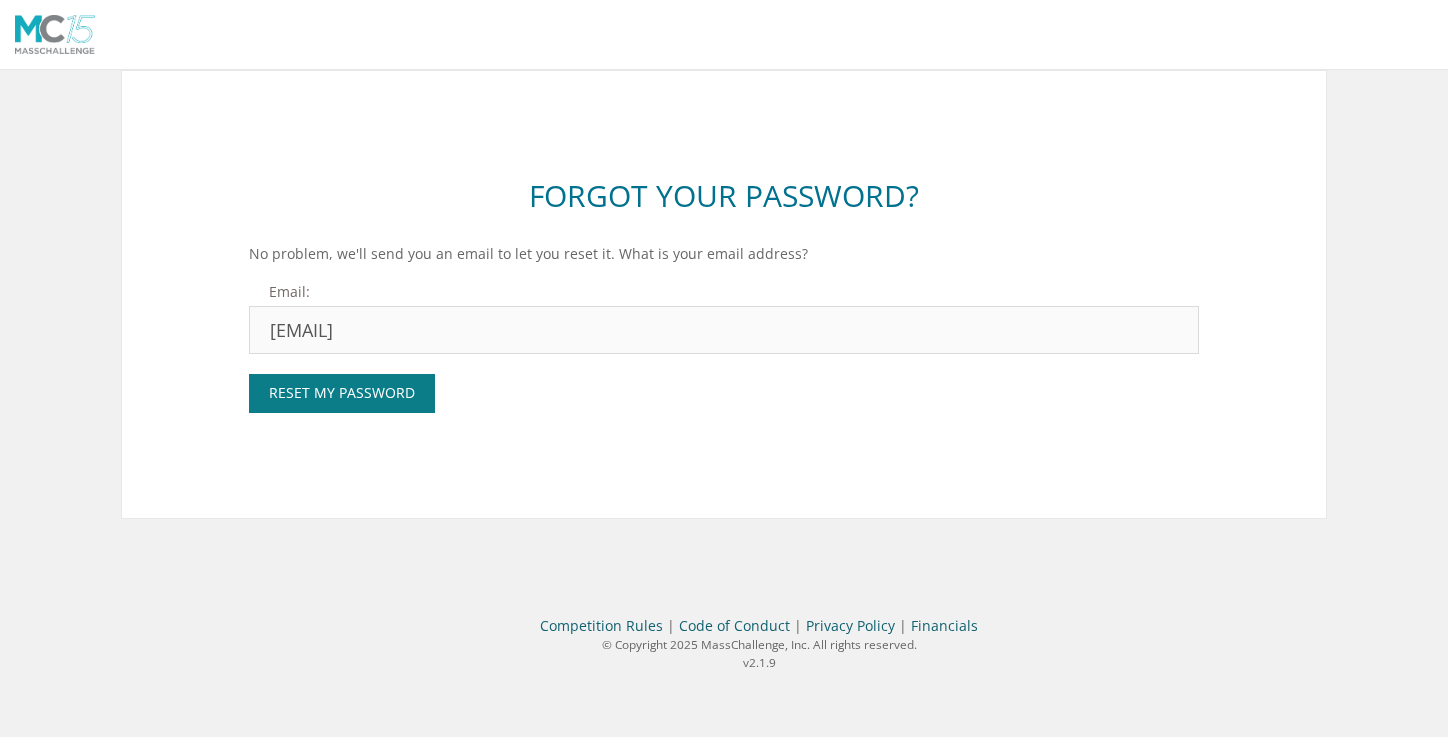 click on "Reset My Password" at bounding box center (342, 393) 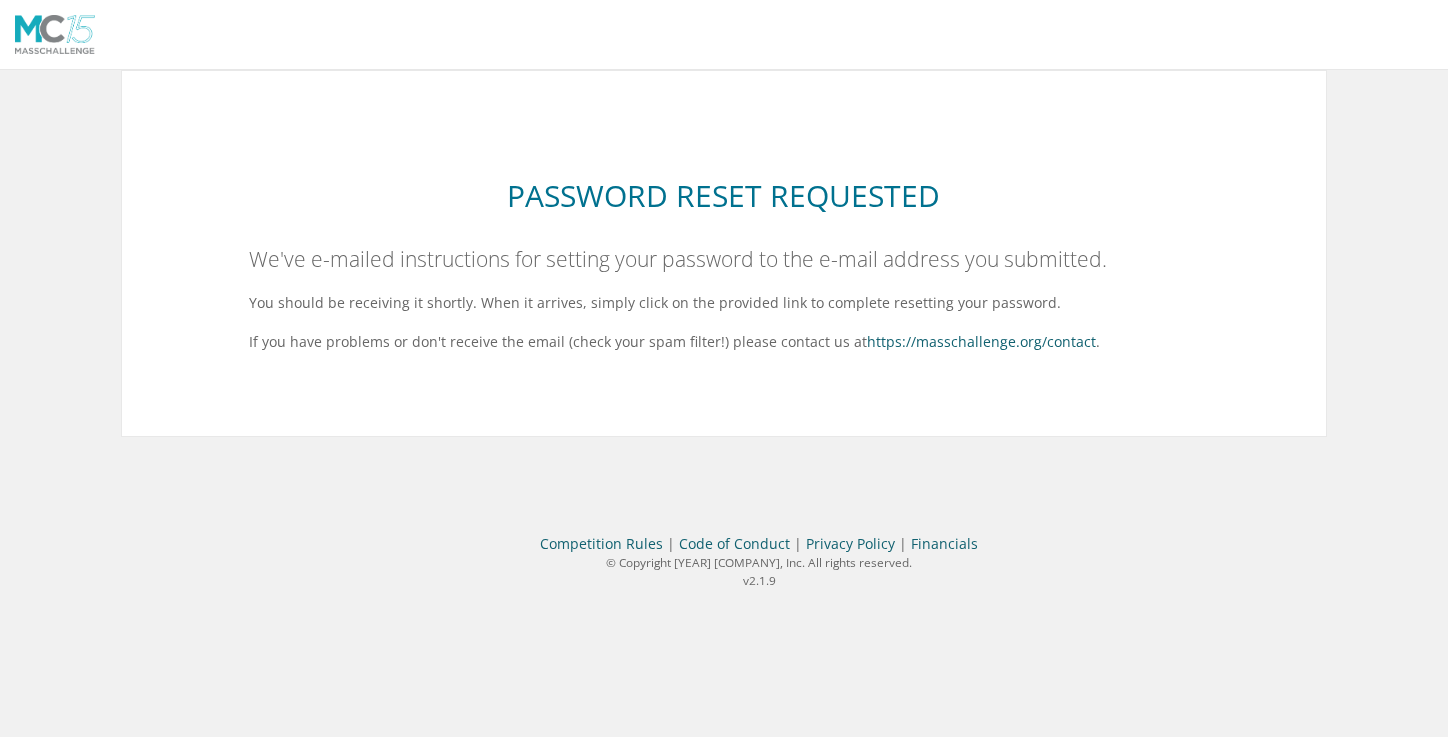 scroll, scrollTop: 0, scrollLeft: 0, axis: both 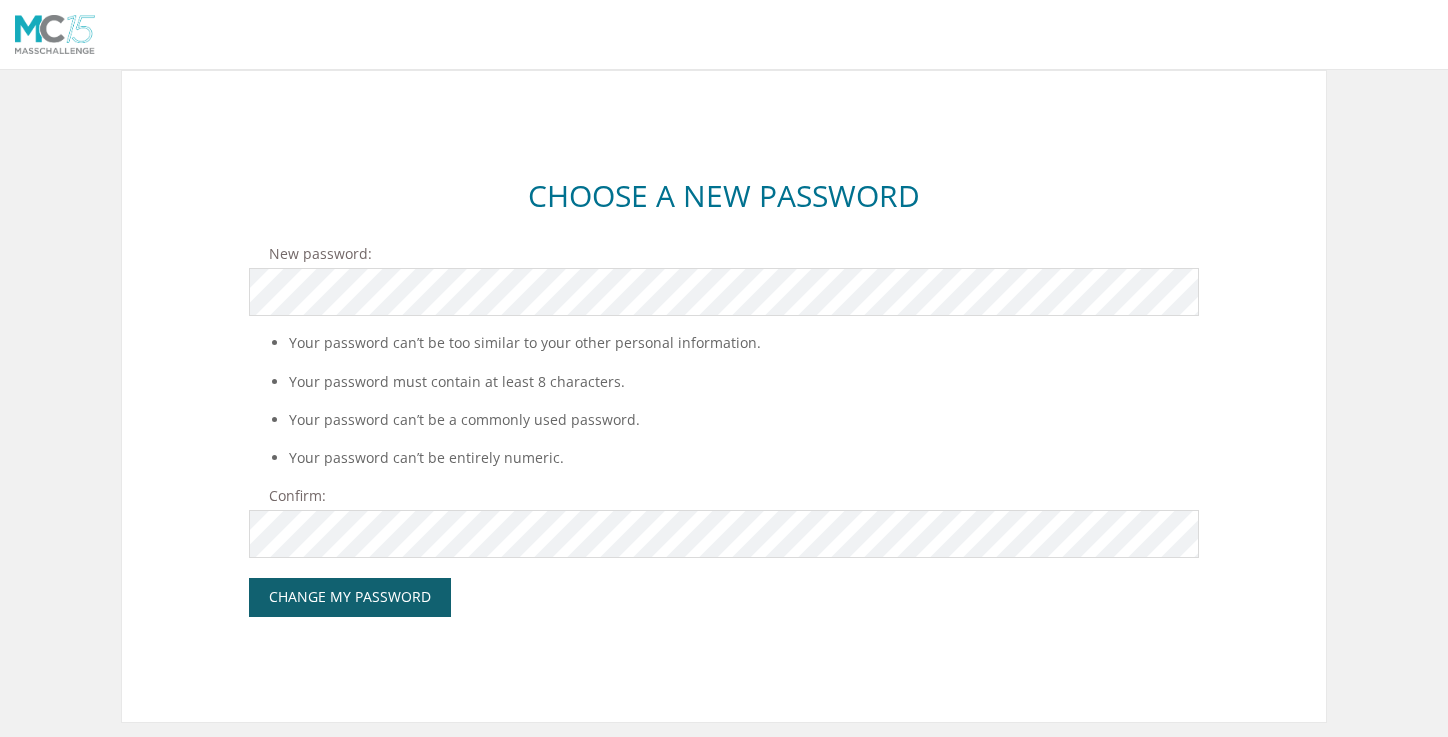 click on "Choose a New Password
New password:
Your password can’t be too similar to your other personal information. Your password must contain at least 8 characters. Your password can’t be a commonly used password. Your password can’t be entirely numeric.
Confirm:
Change My Password" at bounding box center (724, 396) 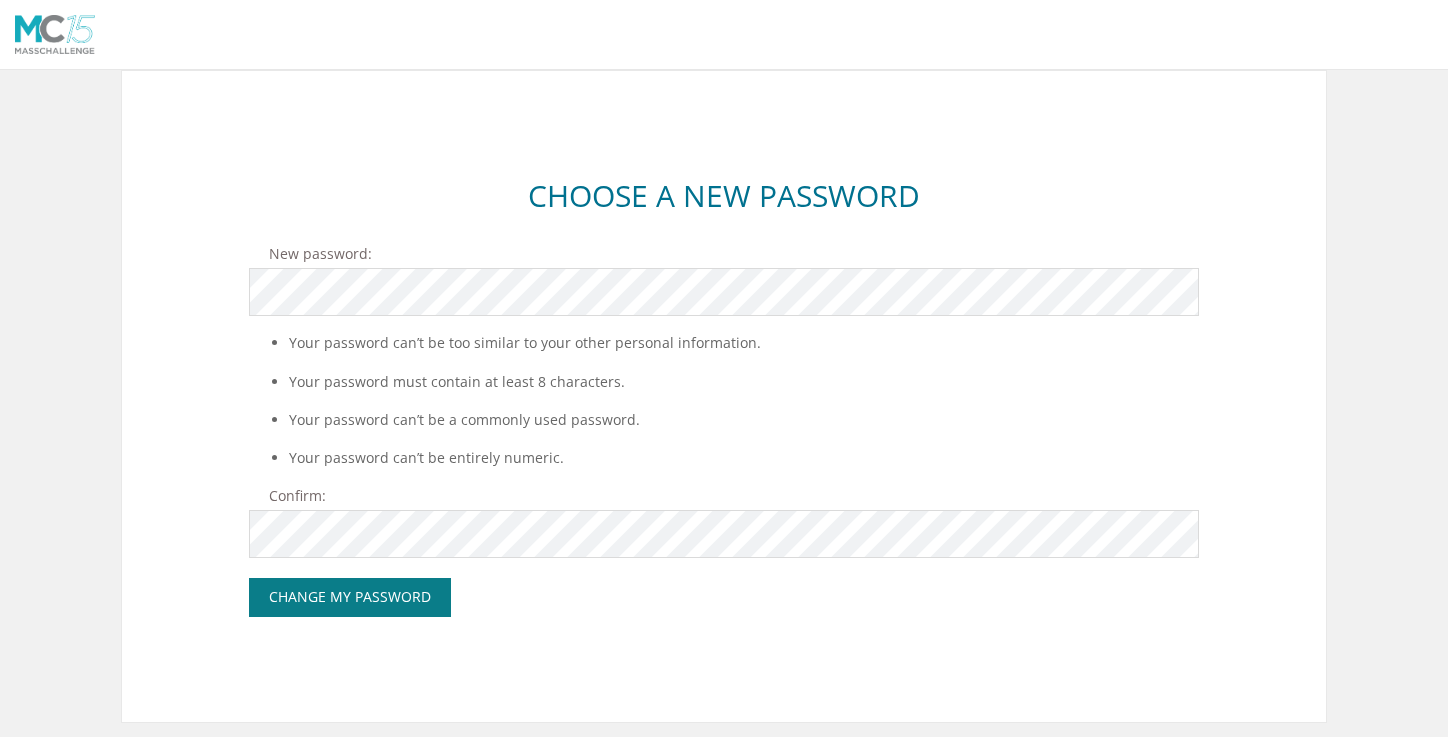 click on "Change My Password" at bounding box center (350, 597) 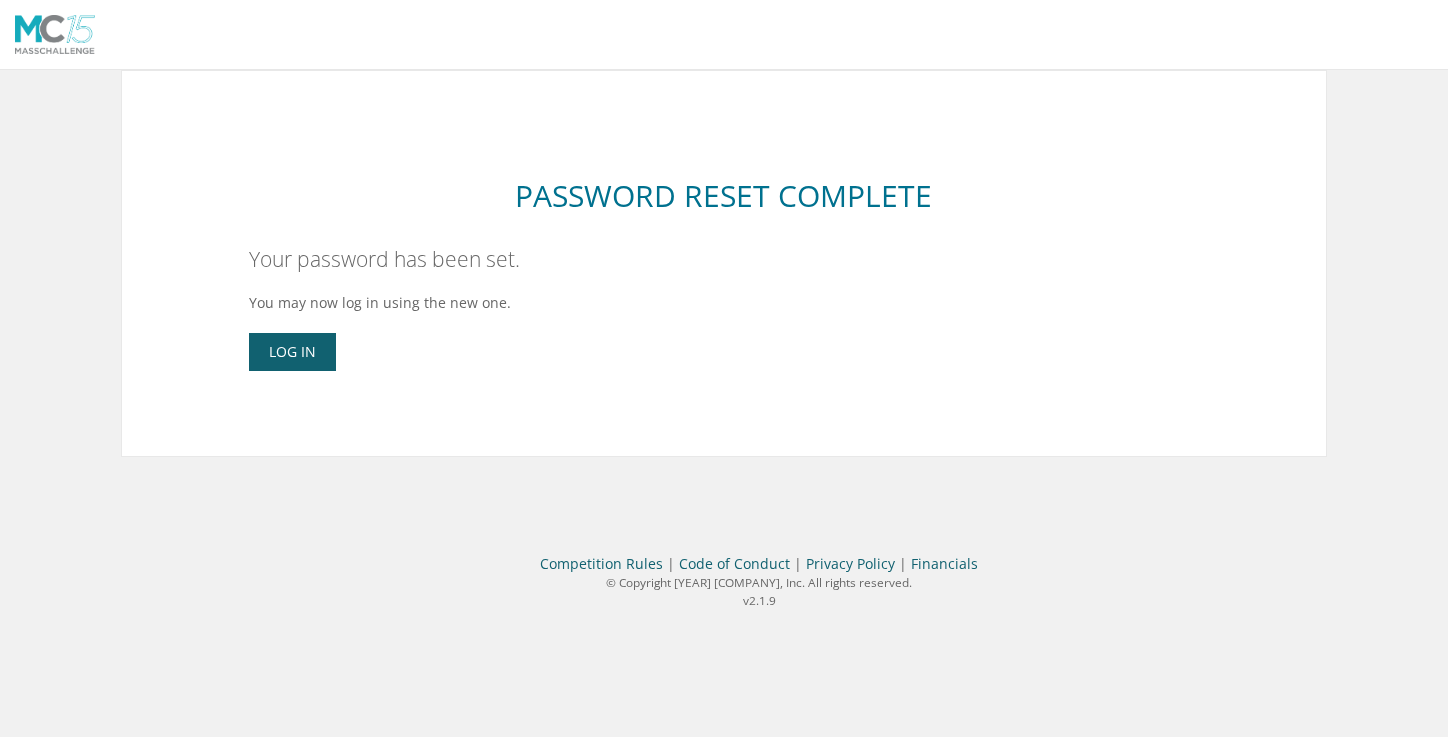 scroll, scrollTop: 0, scrollLeft: 0, axis: both 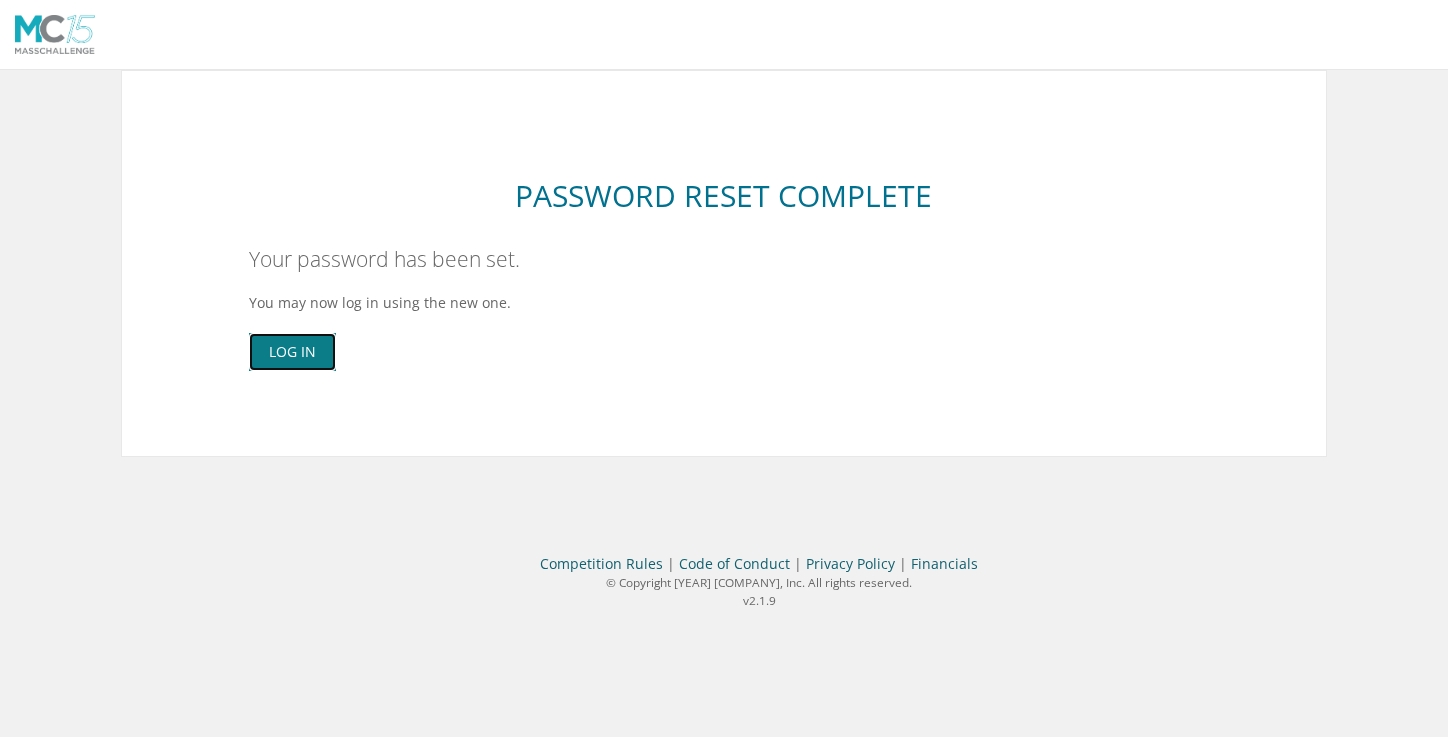 click on "Log In" at bounding box center [292, 352] 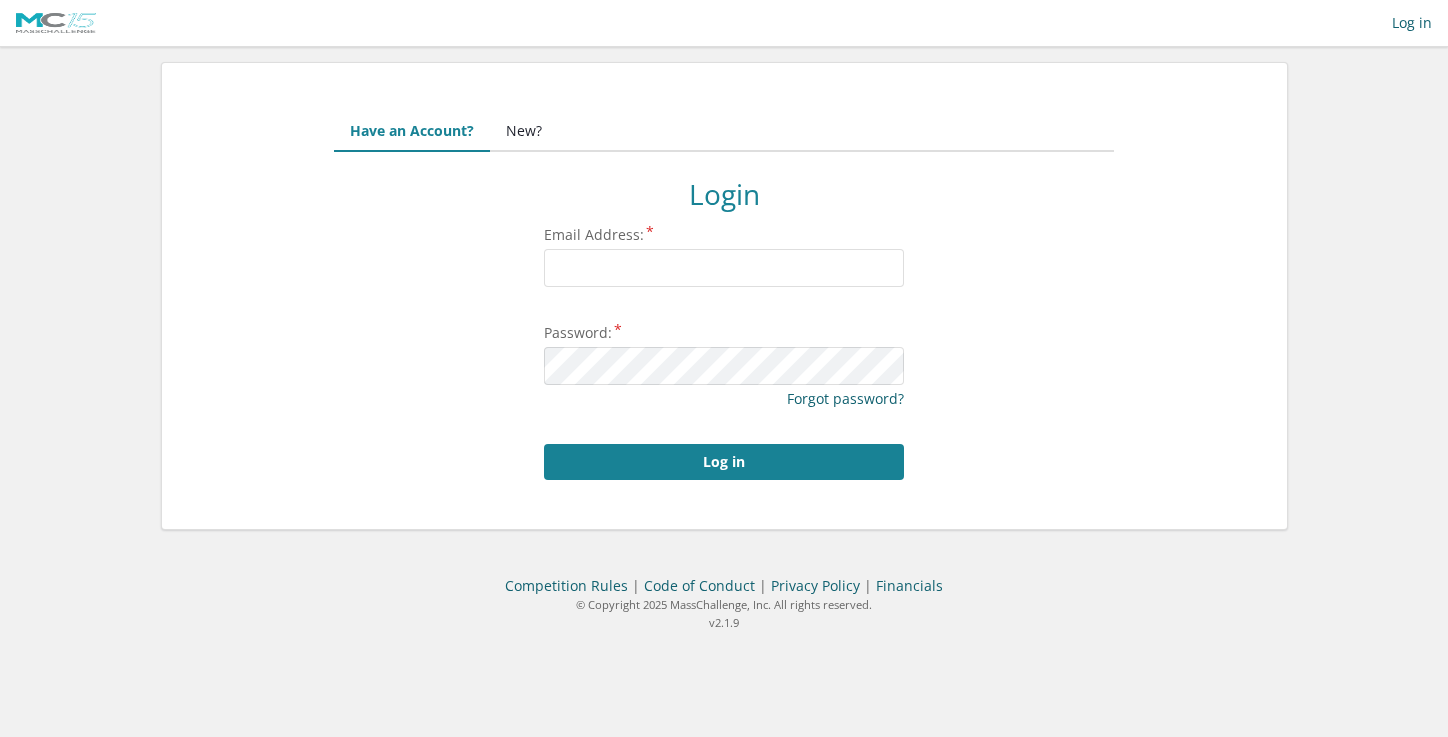 scroll, scrollTop: 0, scrollLeft: 0, axis: both 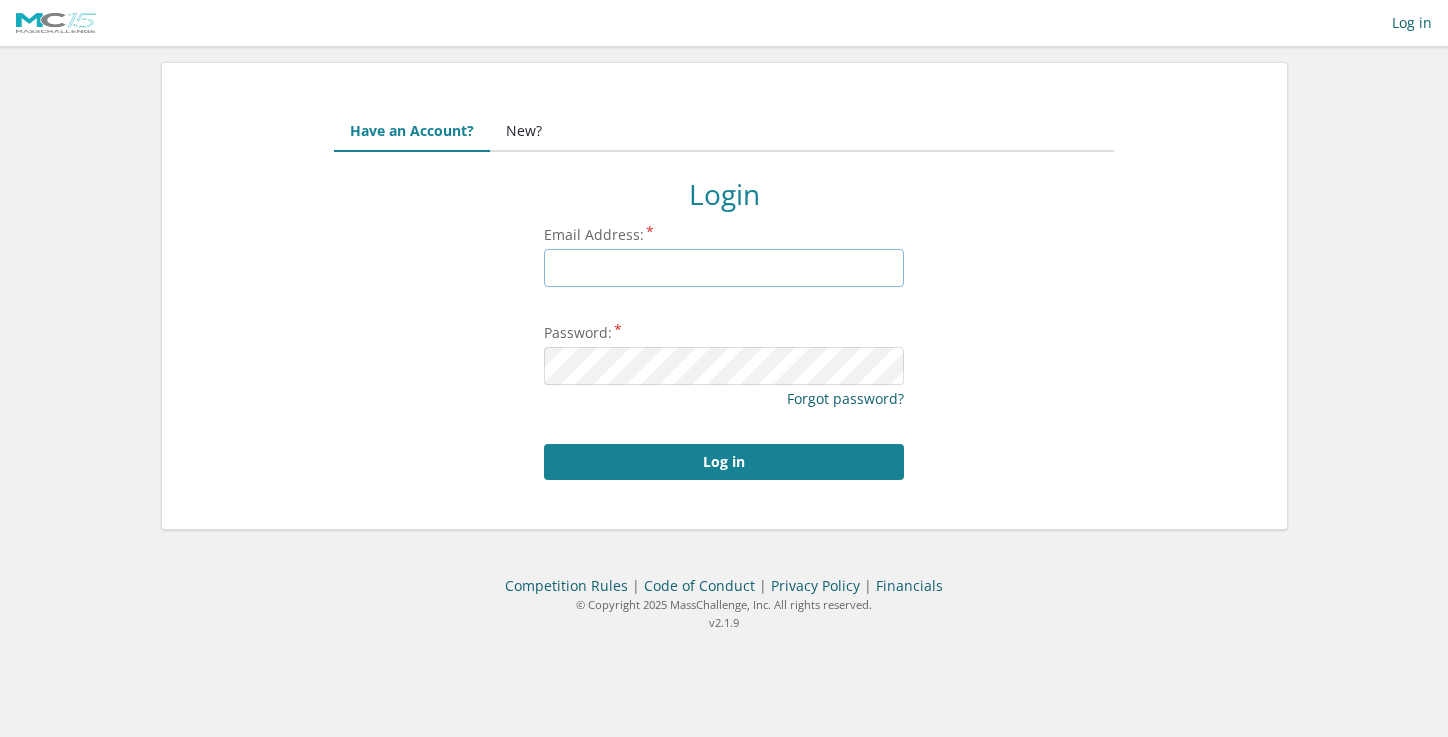 click on "Email Address:" at bounding box center [724, 268] 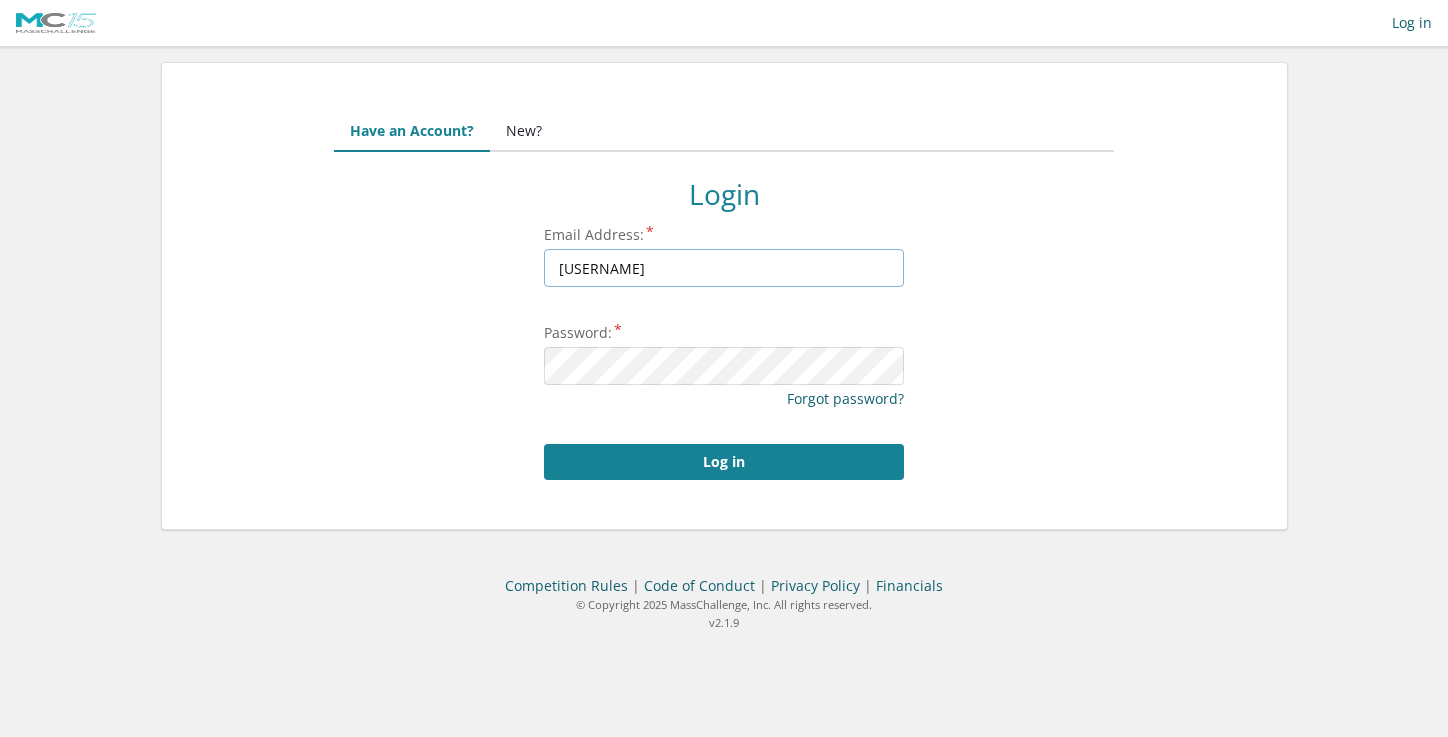 type on "vicky.bennett@amprologix.com" 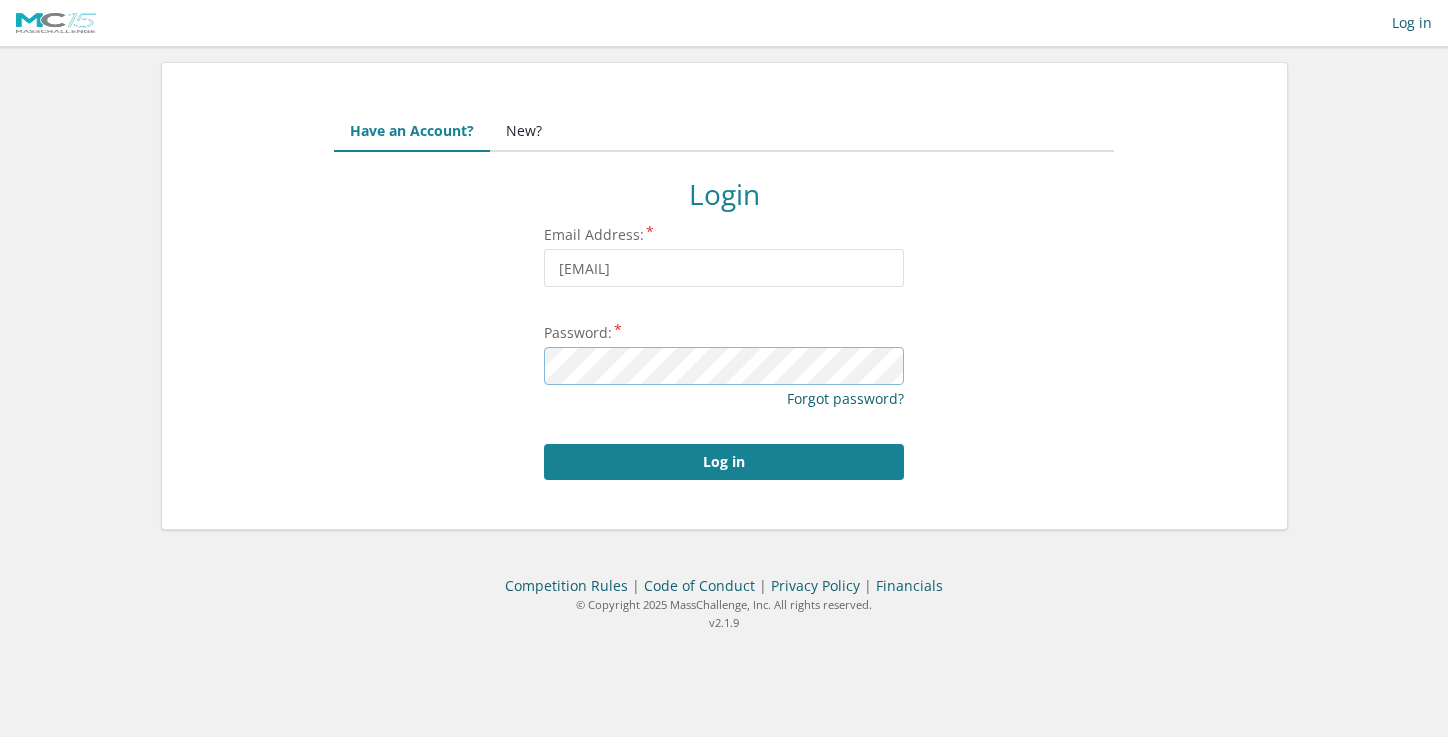 click on "This site requires cookies to be enabled. You appear to have cookies
disabled in your browser. Please enable cookies to proceed.
Login
Email Address:
vicky.bennett@amprologix.com
Password:
Forgot password?
Log in" at bounding box center (724, 328) 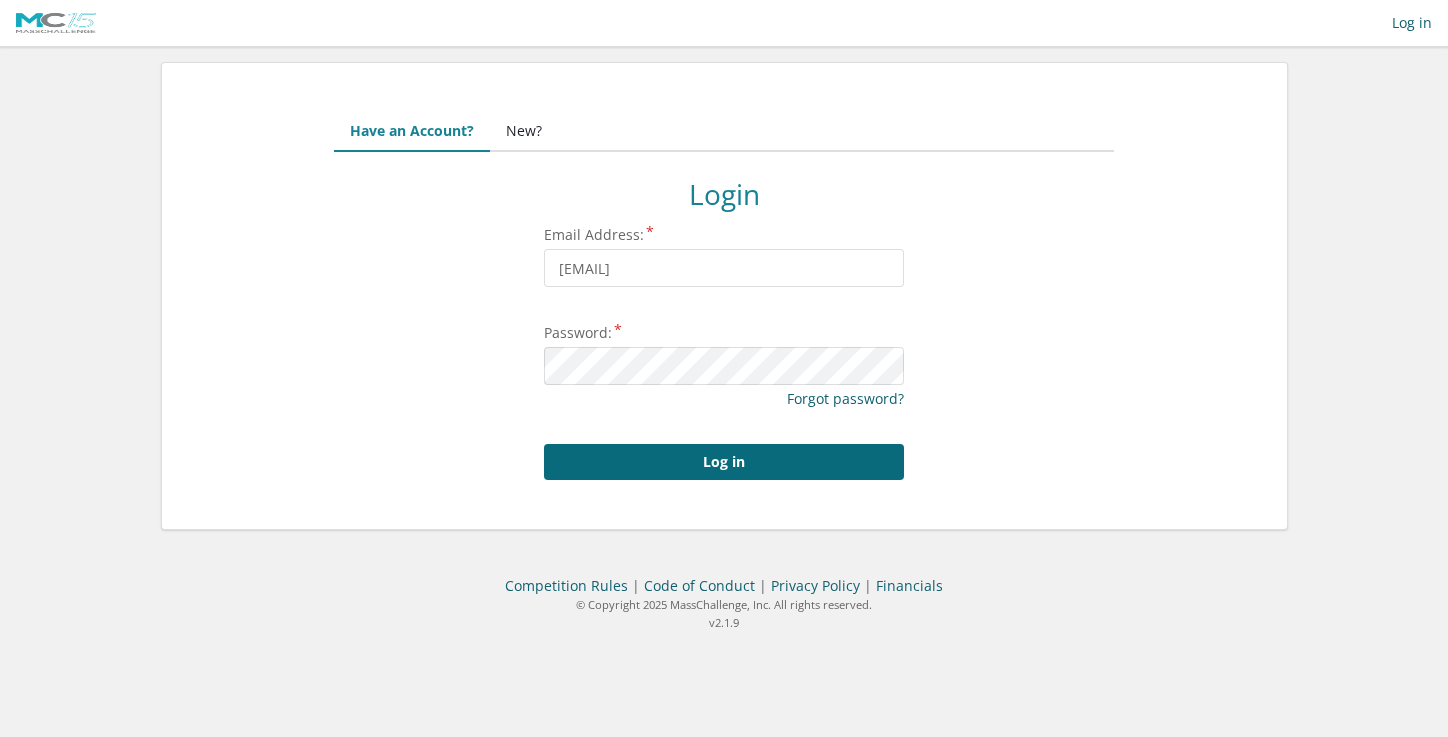 click on "Log in" at bounding box center [724, 462] 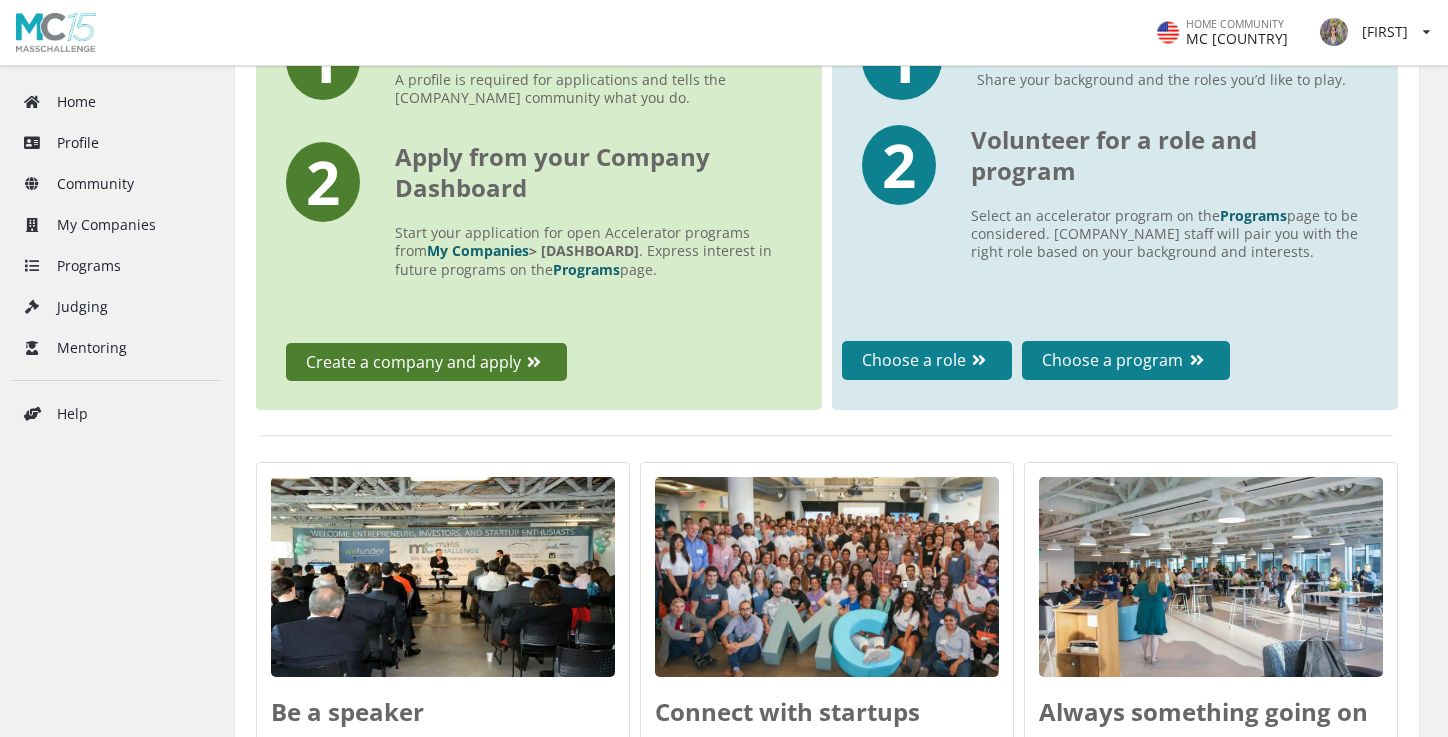 scroll, scrollTop: 0, scrollLeft: 0, axis: both 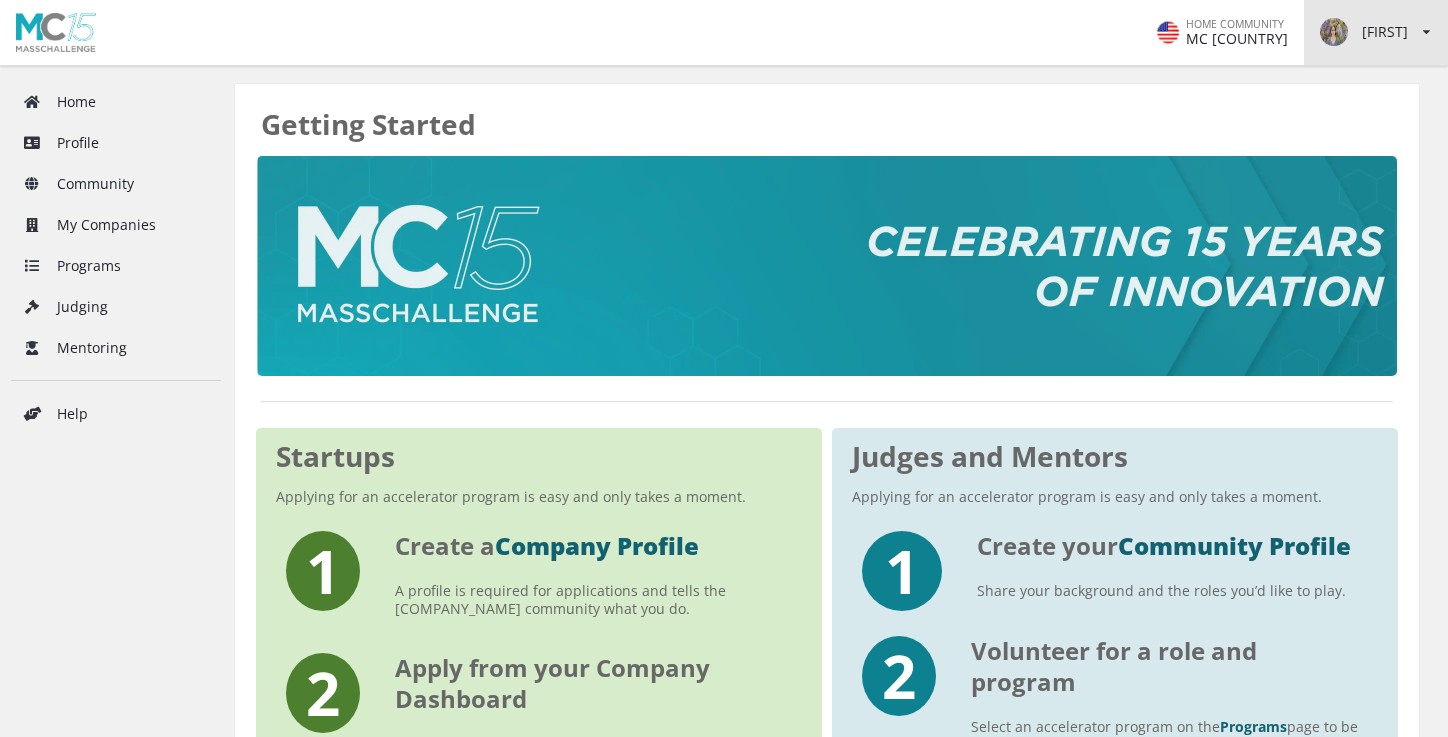 click on "[NAME]" at bounding box center [1364, 32] 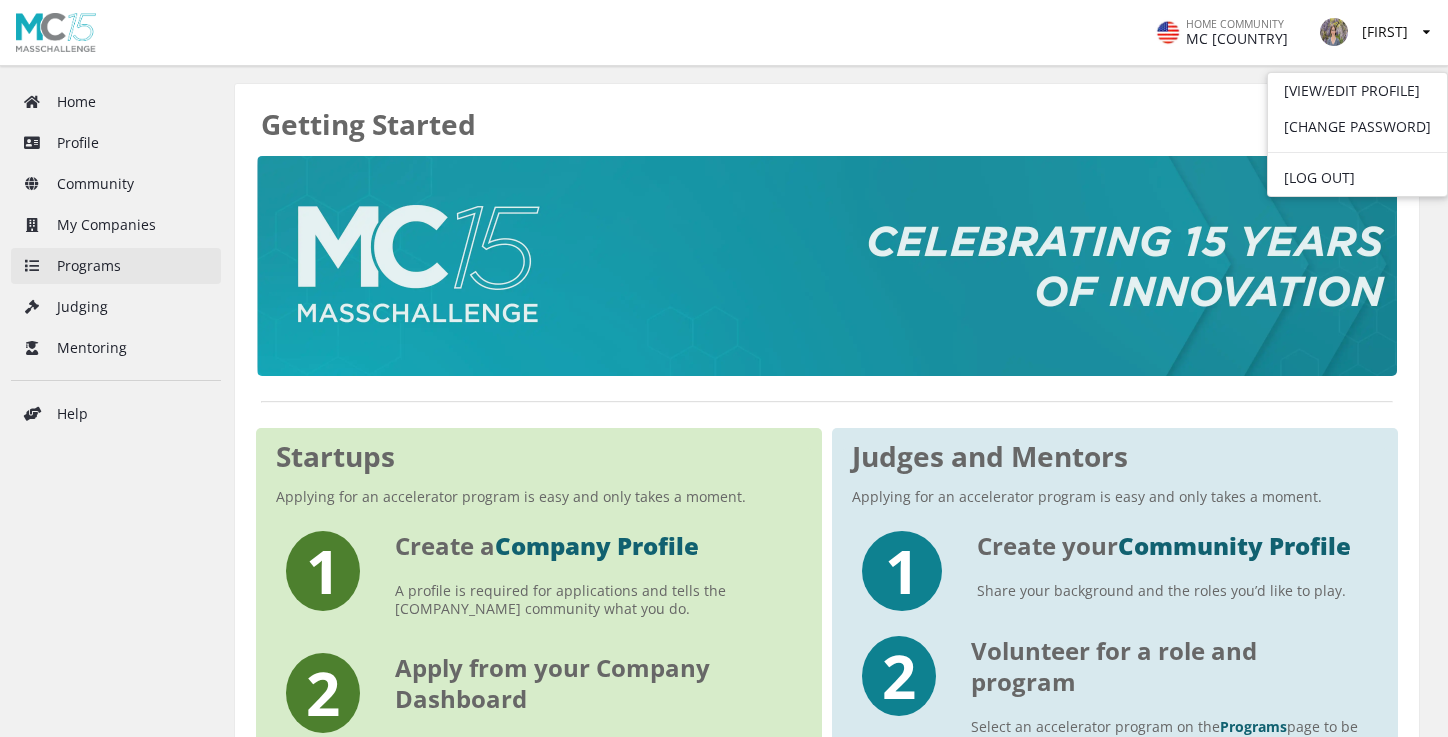 click on "Programs" at bounding box center (116, 266) 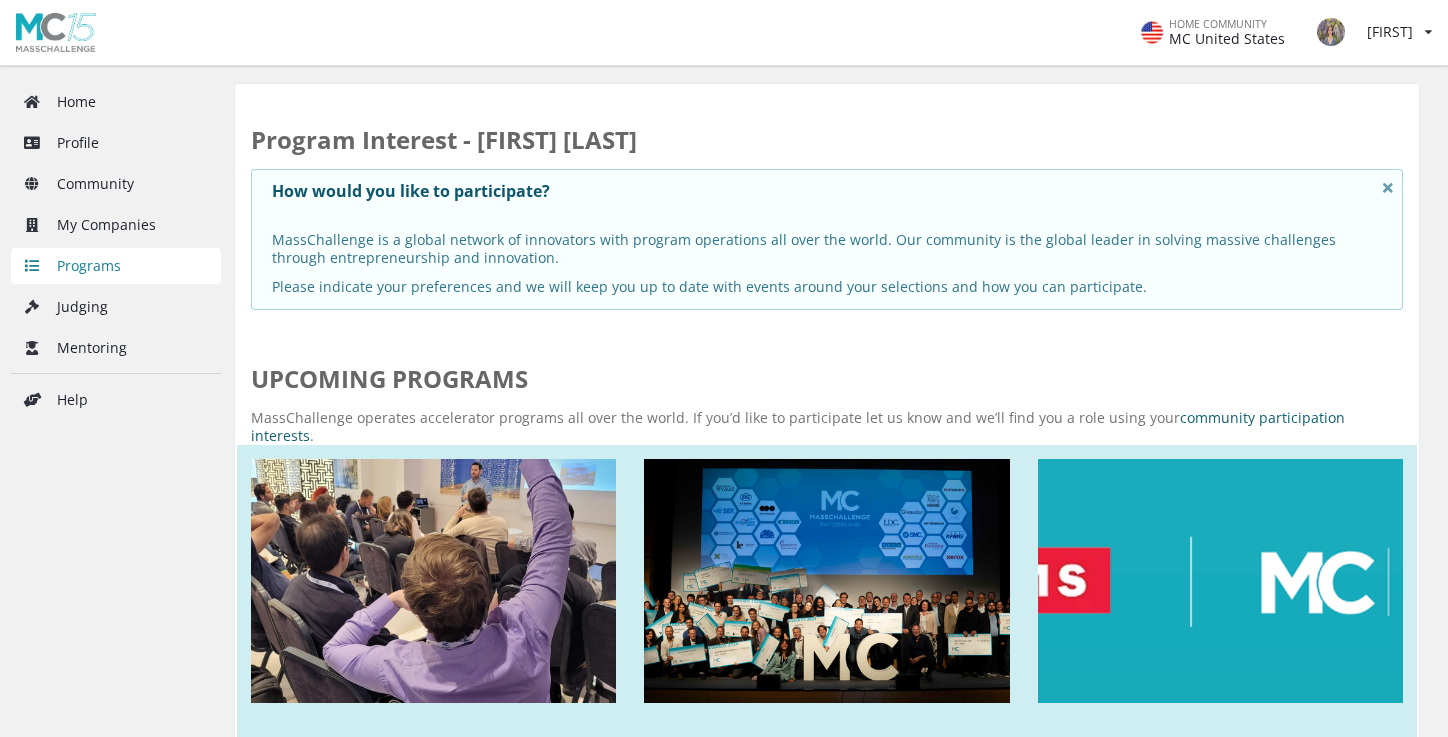 scroll, scrollTop: 0, scrollLeft: 0, axis: both 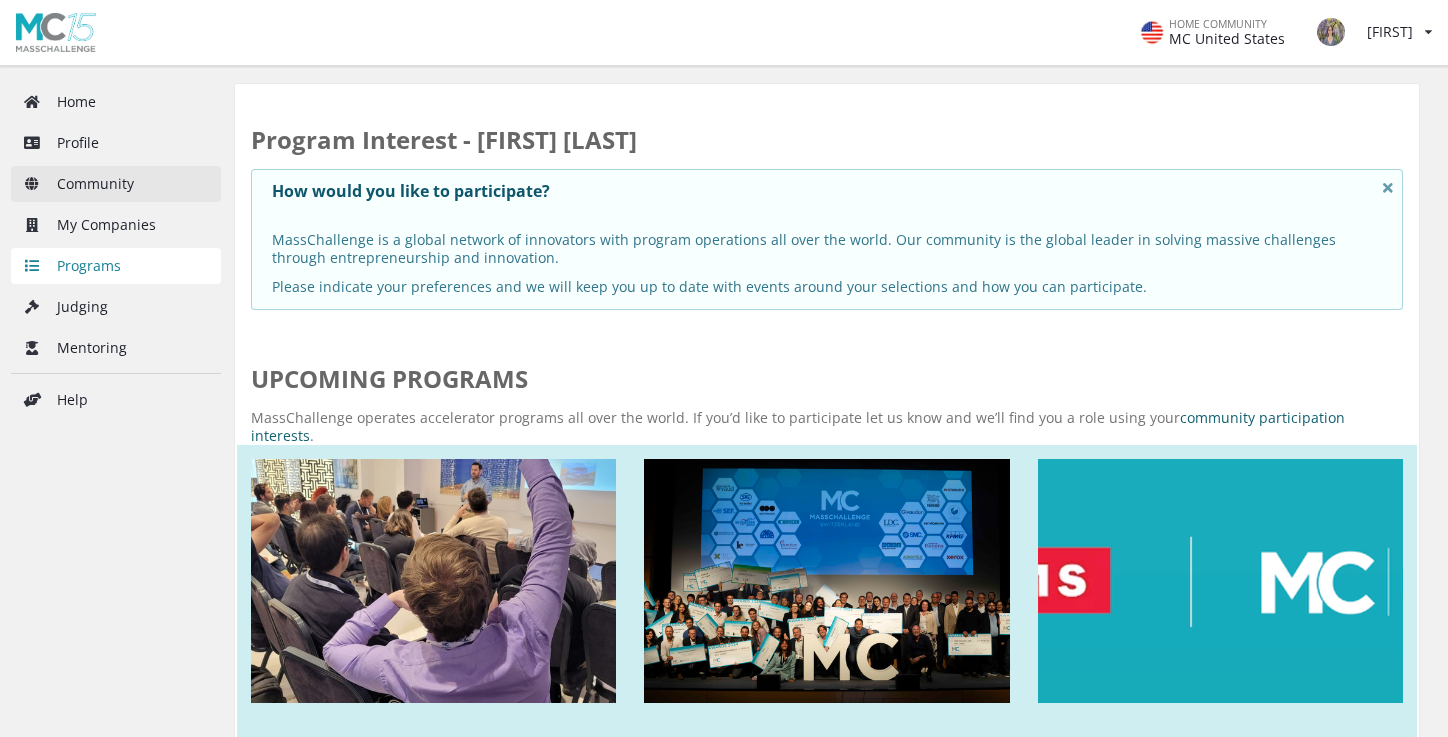 click on "Community" at bounding box center (116, 184) 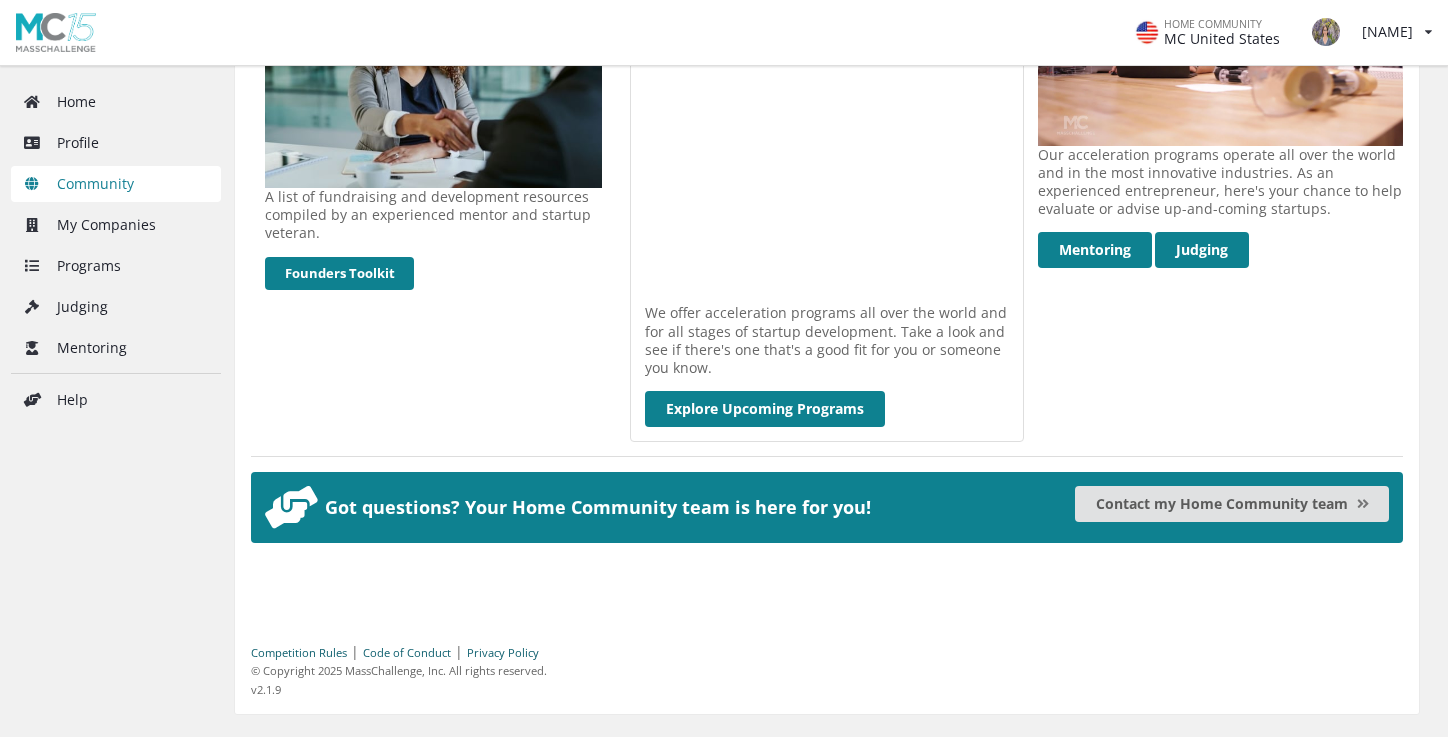 scroll, scrollTop: 870, scrollLeft: 0, axis: vertical 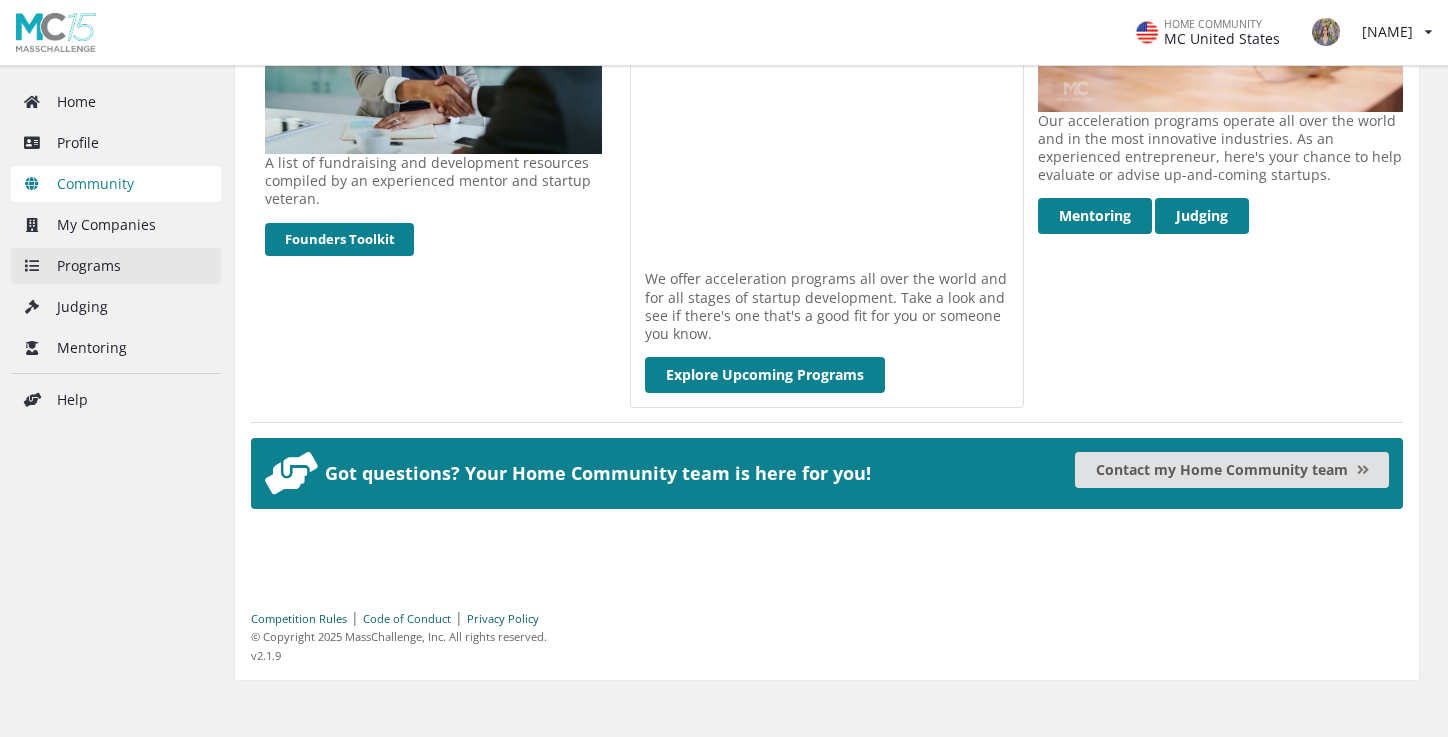 click on "Programs" at bounding box center [116, 266] 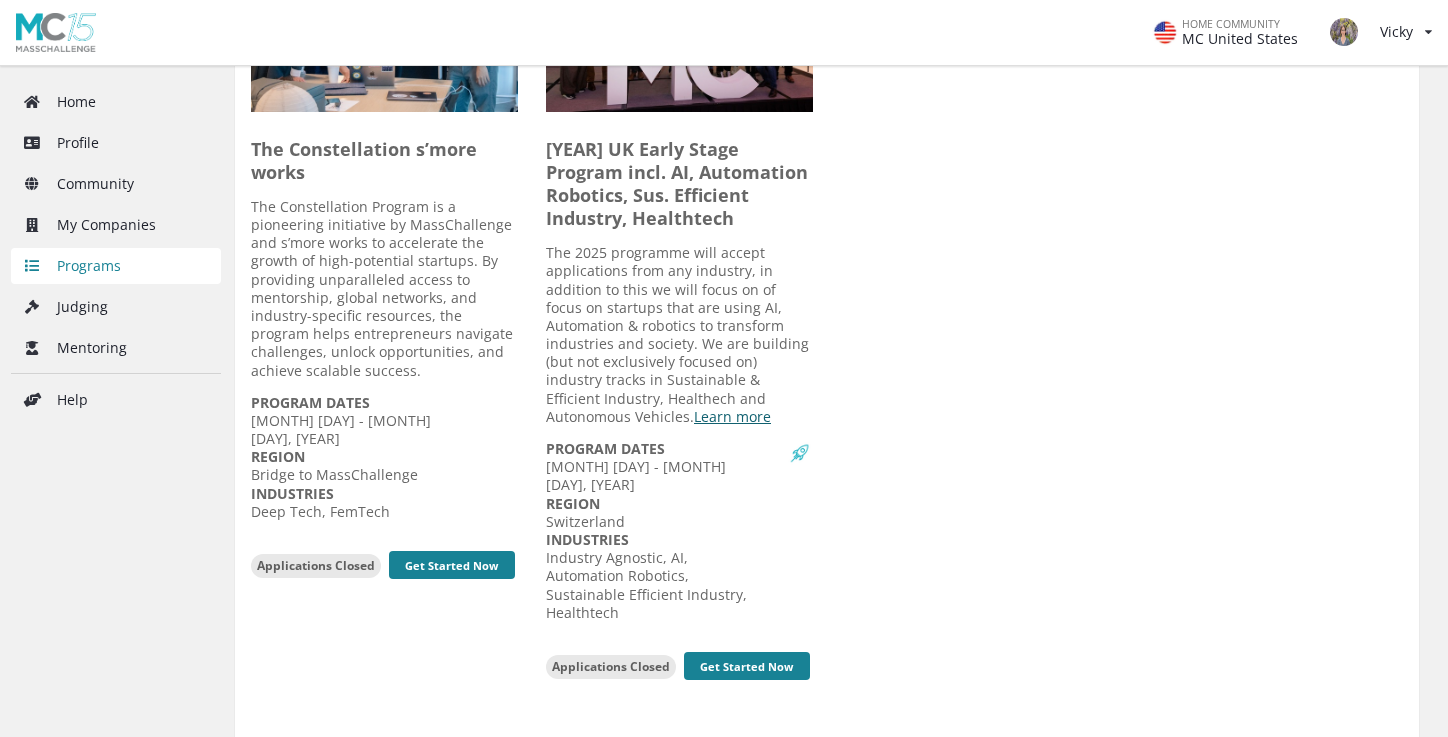 scroll, scrollTop: 2064, scrollLeft: 0, axis: vertical 